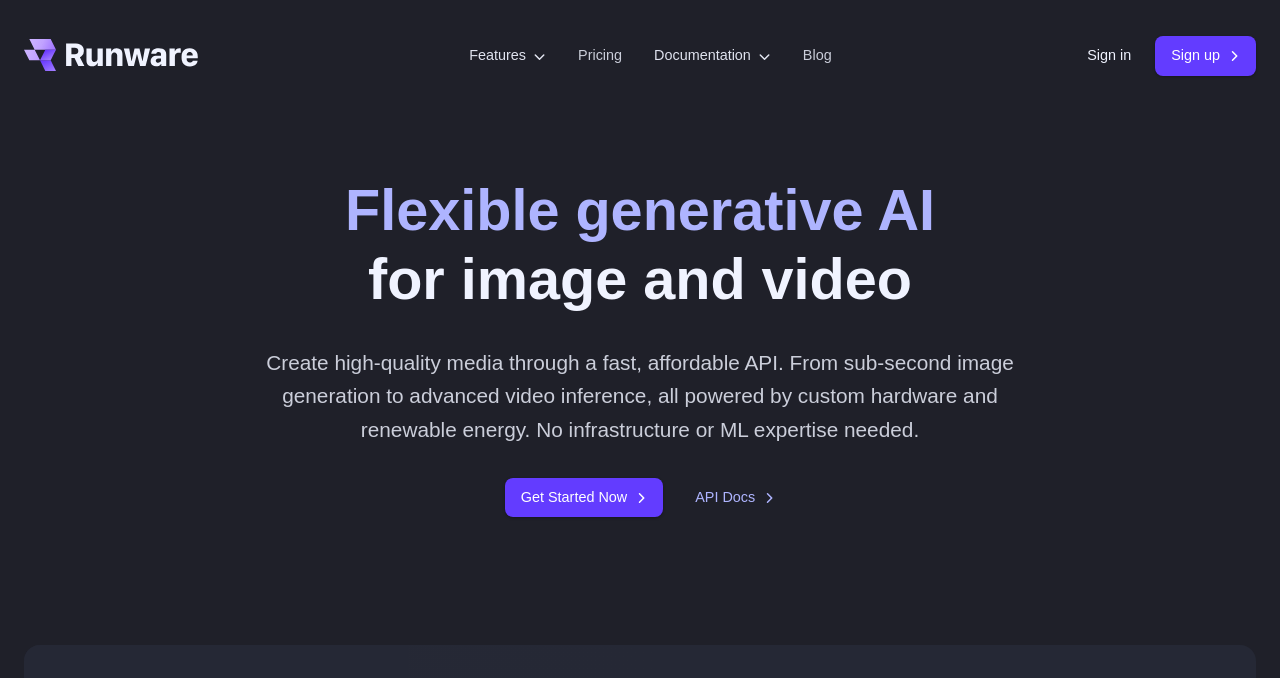 scroll, scrollTop: 0, scrollLeft: 0, axis: both 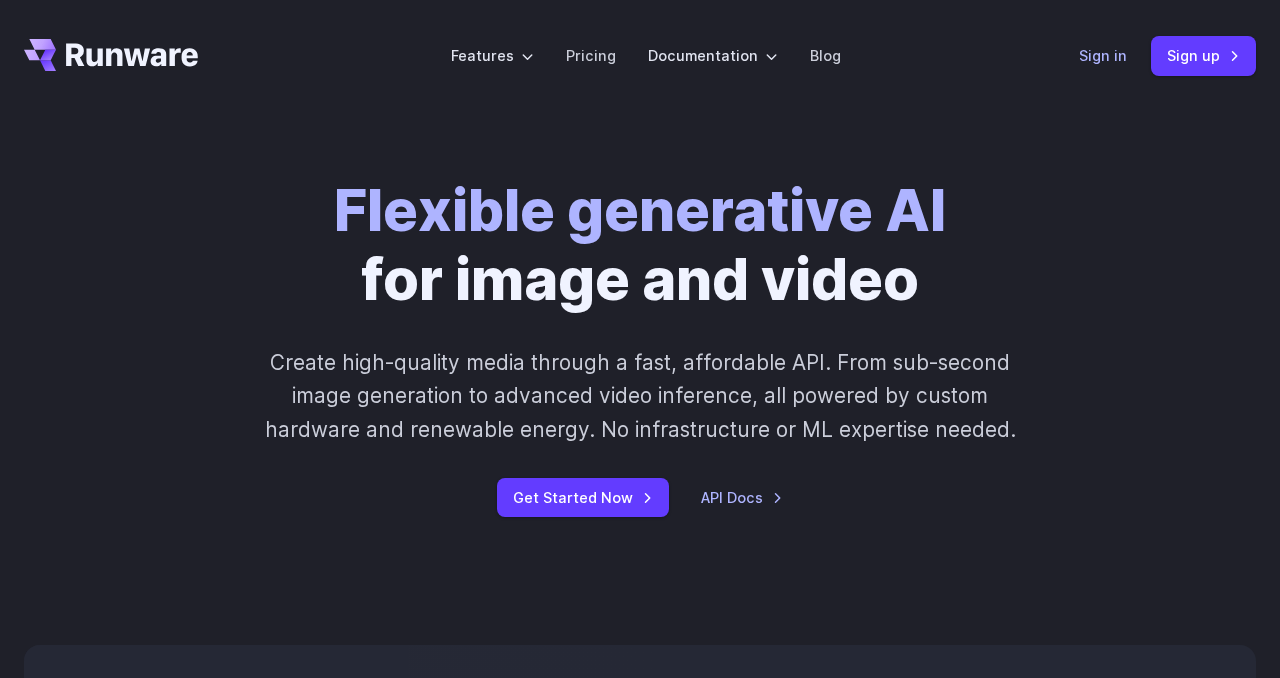 click on "Sign in" at bounding box center (1103, 55) 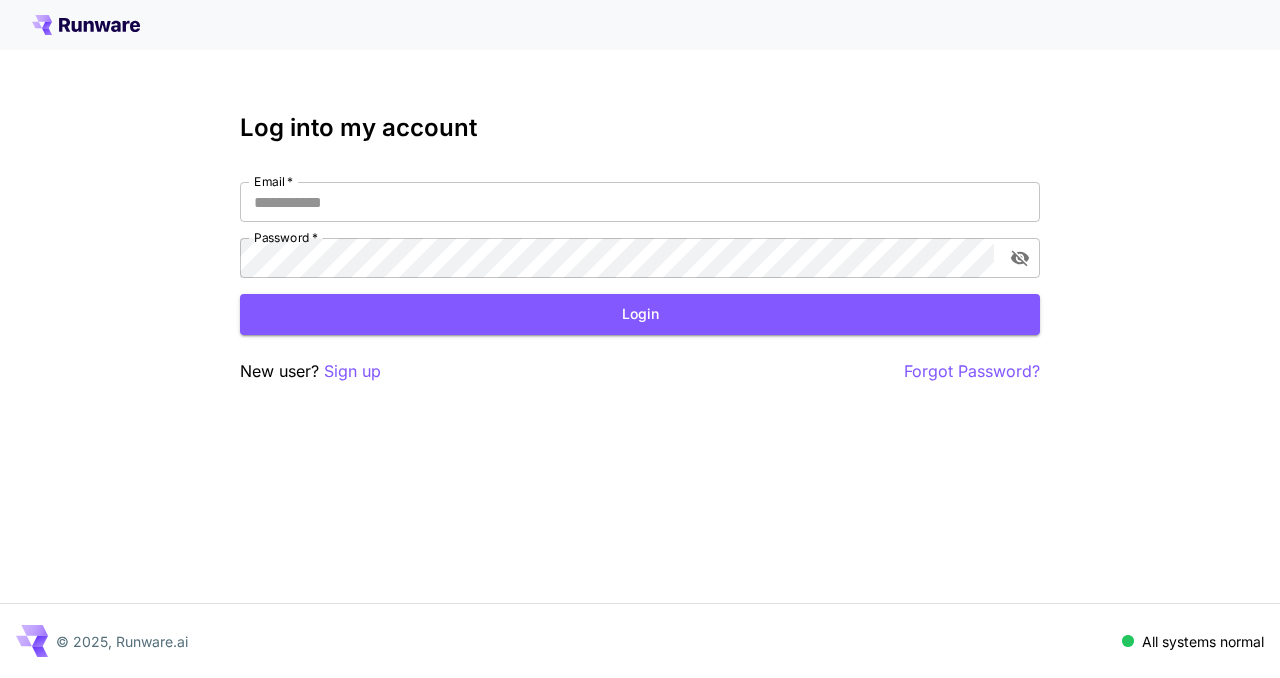 scroll, scrollTop: 0, scrollLeft: 0, axis: both 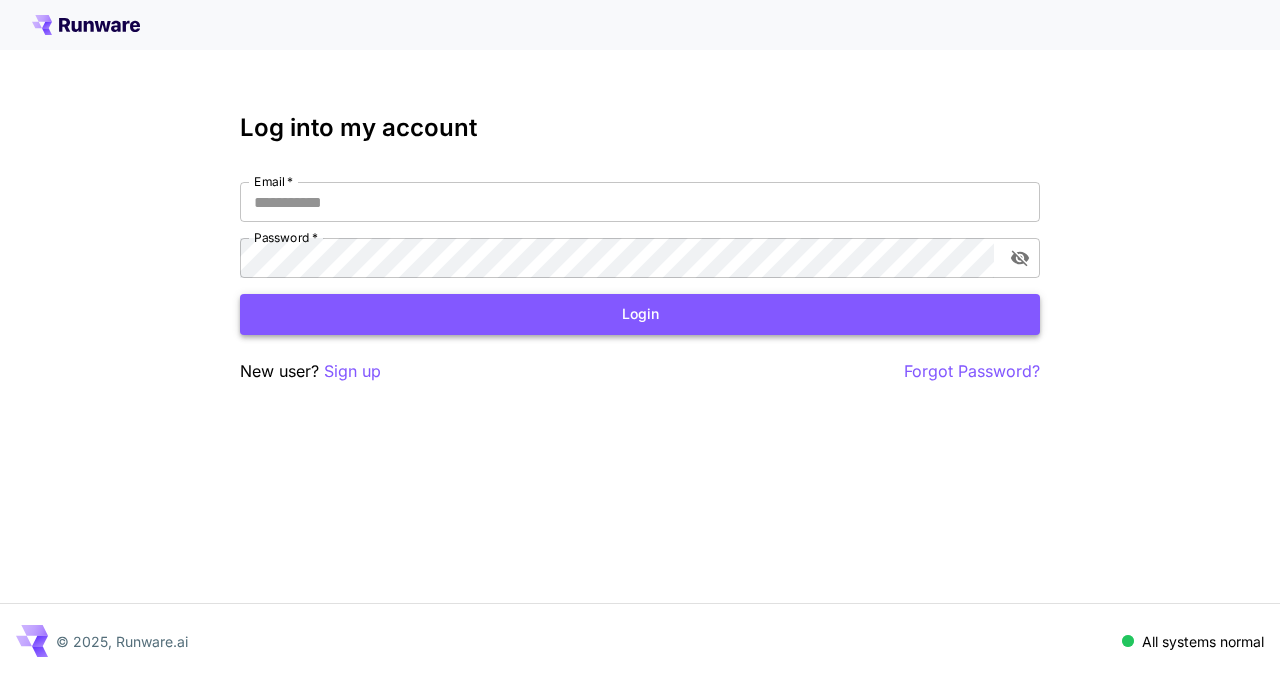 type on "**********" 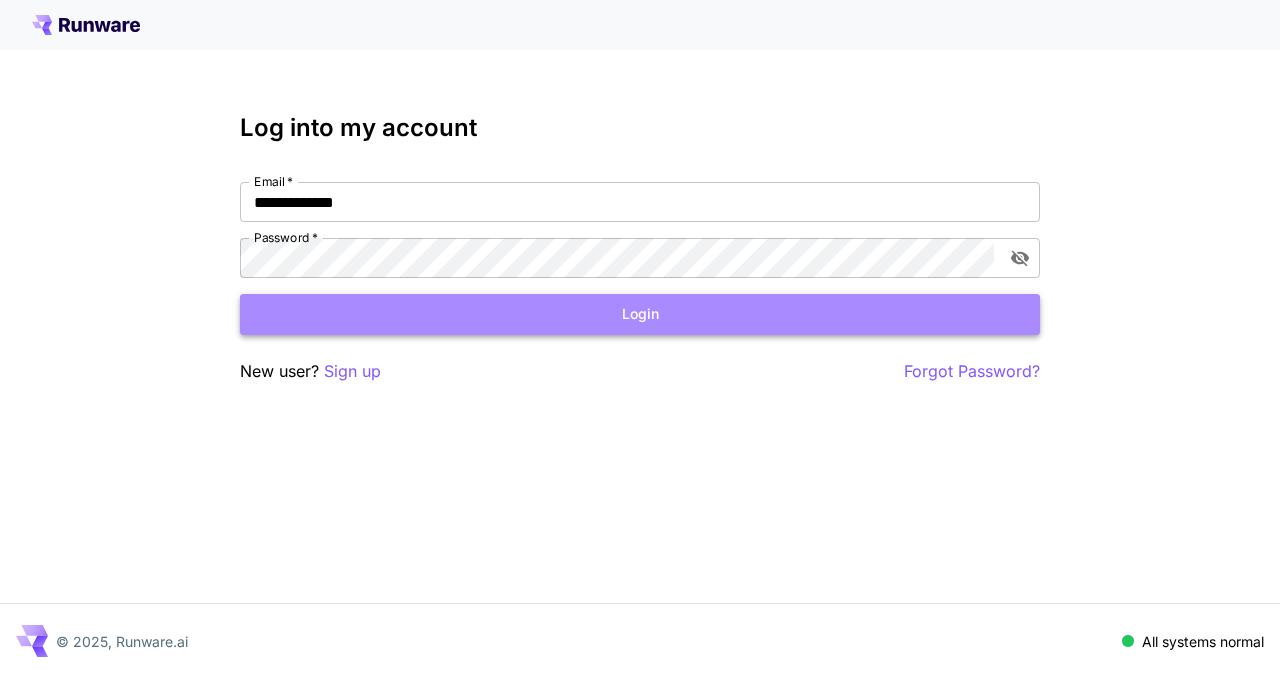 click on "Login" at bounding box center (640, 314) 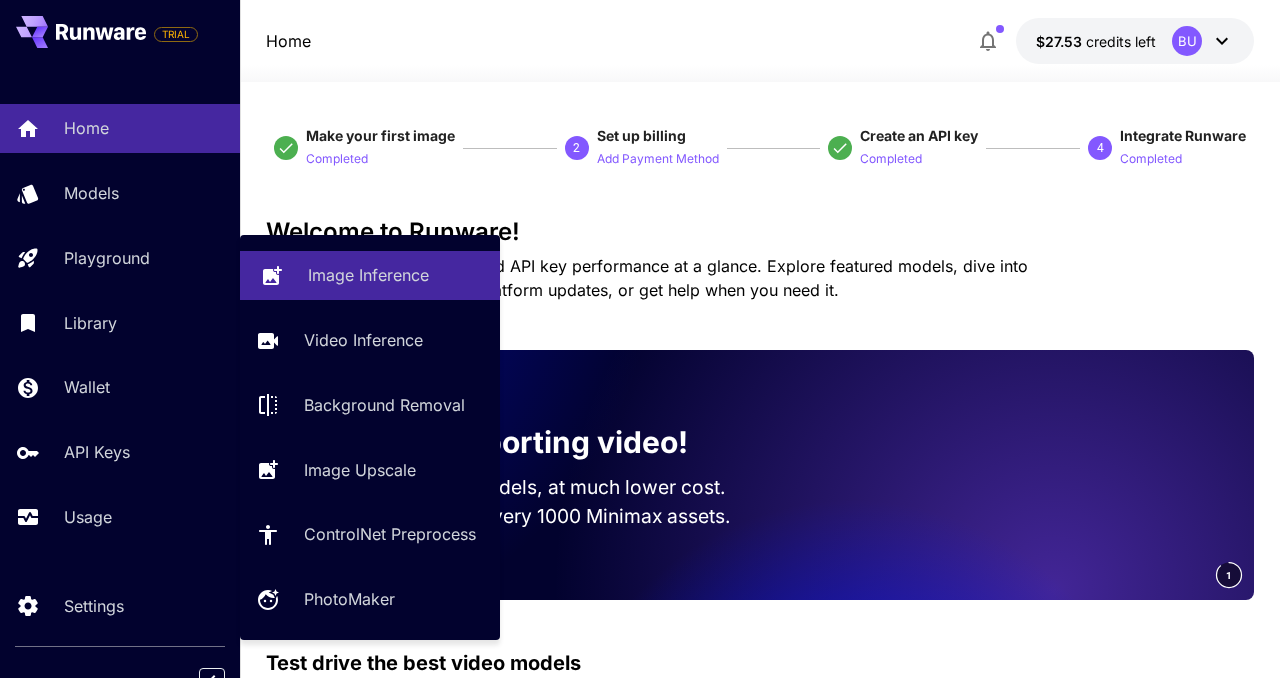 click on "Image Inference" at bounding box center (370, 275) 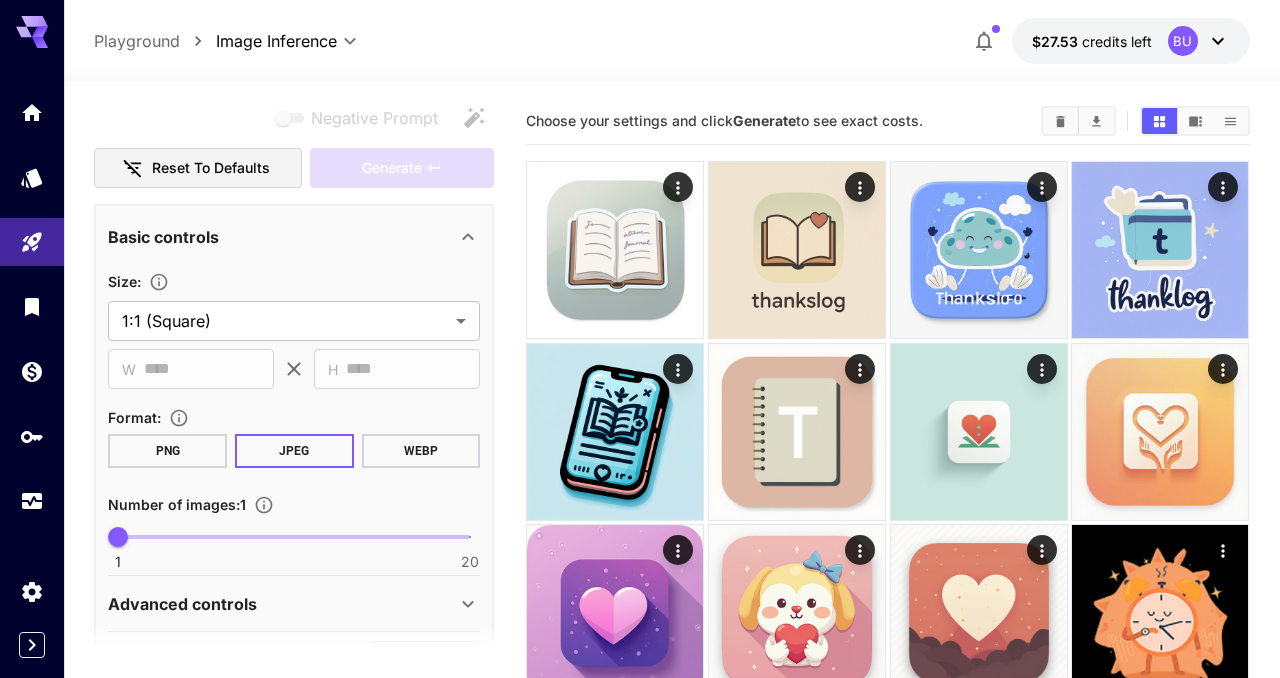 scroll, scrollTop: 259, scrollLeft: 0, axis: vertical 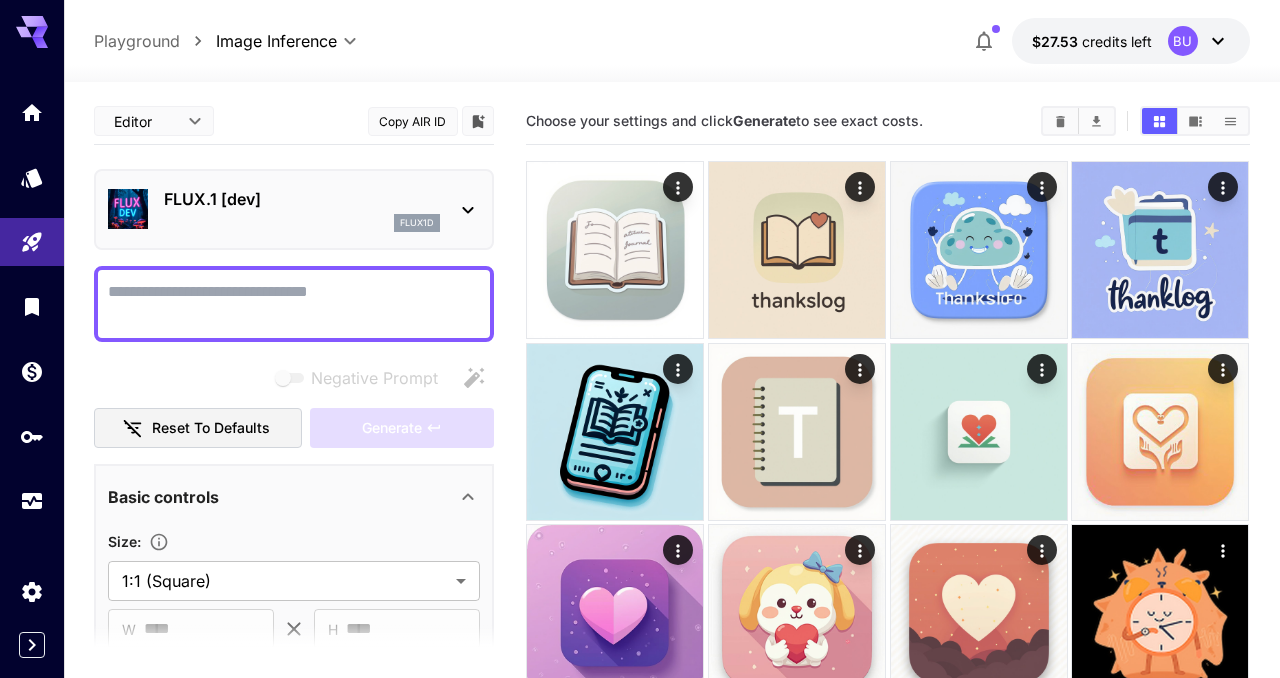click 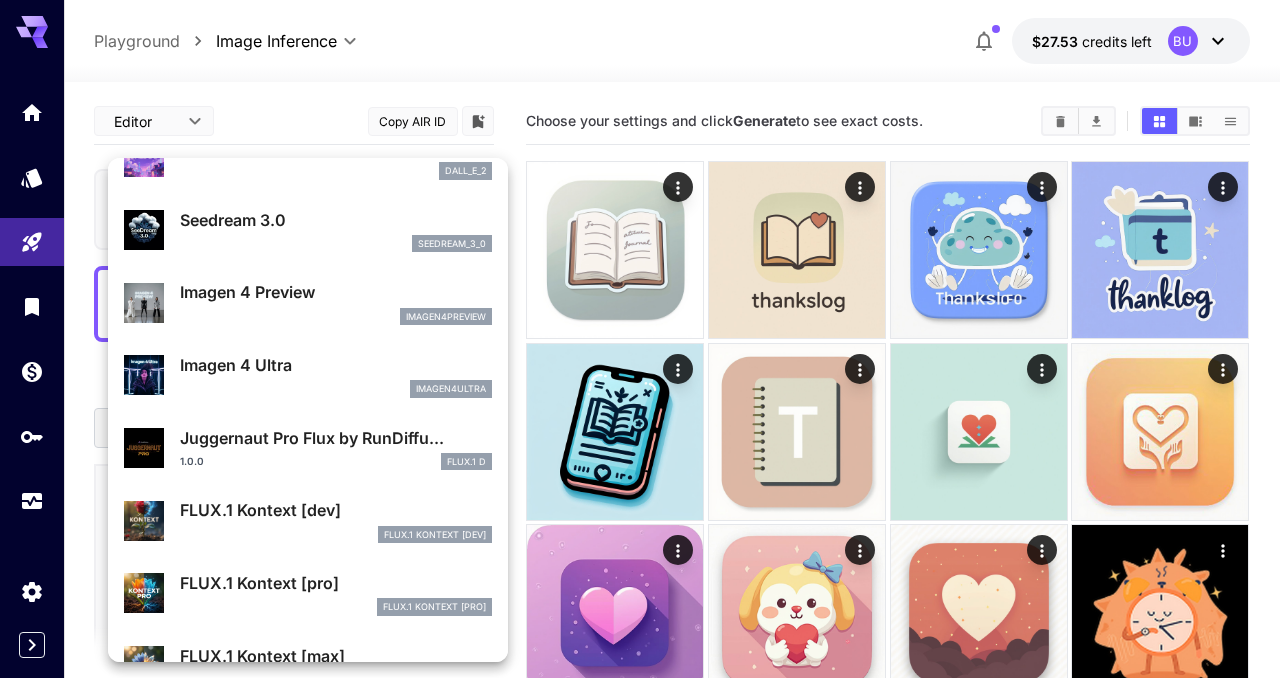 scroll, scrollTop: 473, scrollLeft: 0, axis: vertical 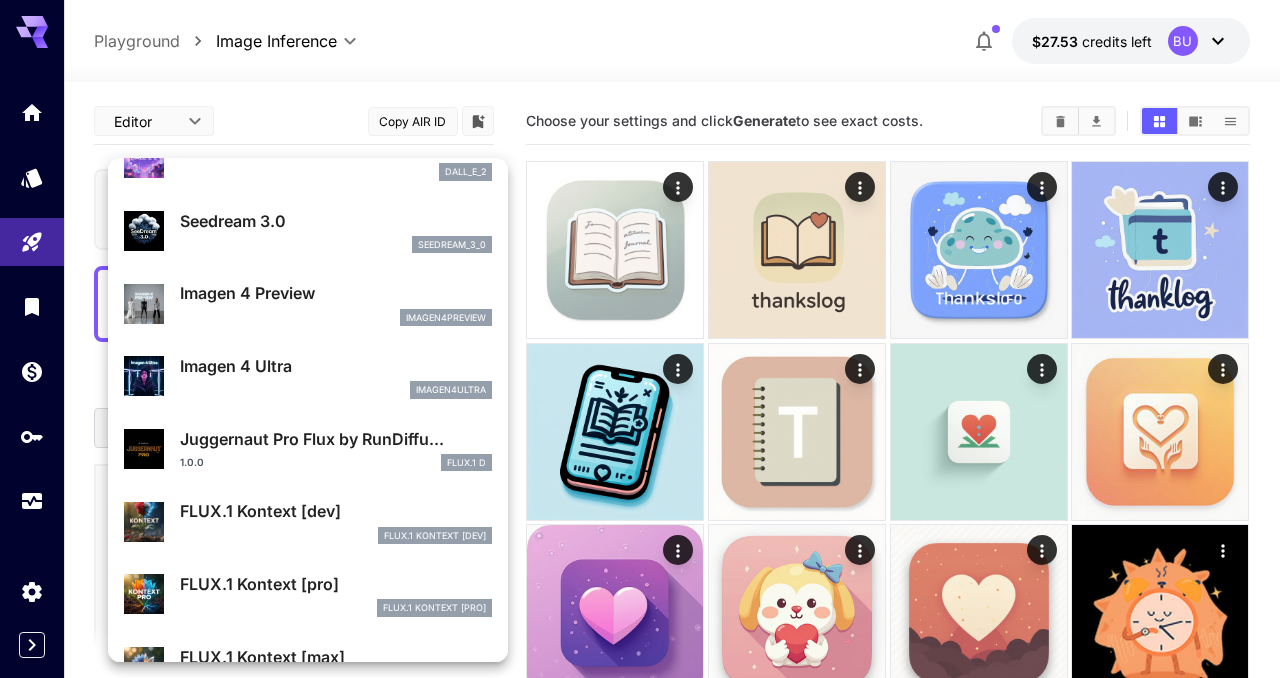 click on "FLUX.1 Kontext [pro]" at bounding box center (336, 584) 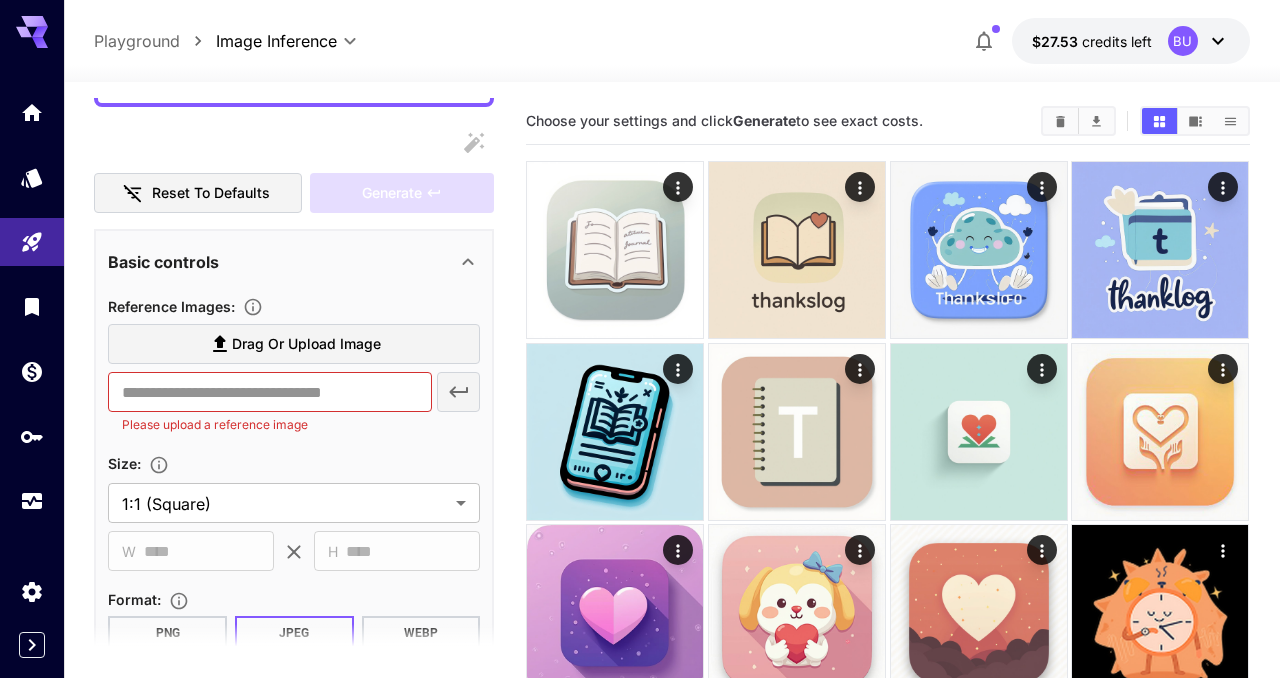scroll, scrollTop: 238, scrollLeft: 0, axis: vertical 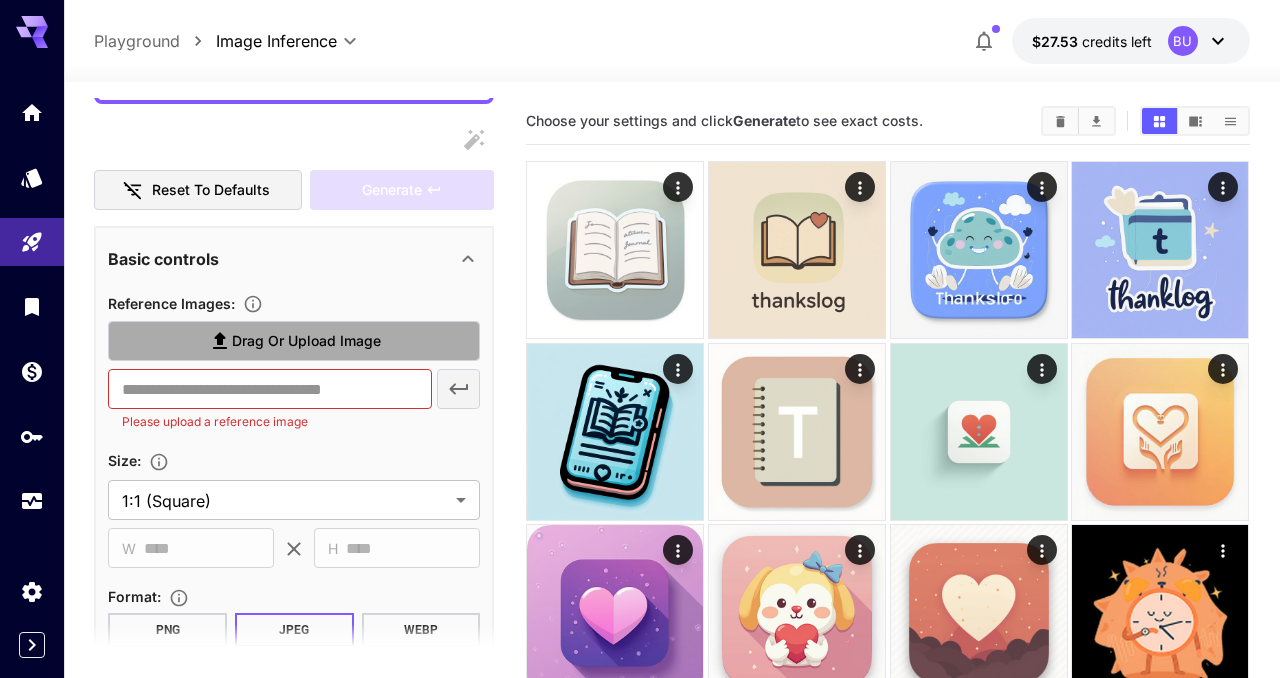 click on "Drag or upload image" at bounding box center (294, 341) 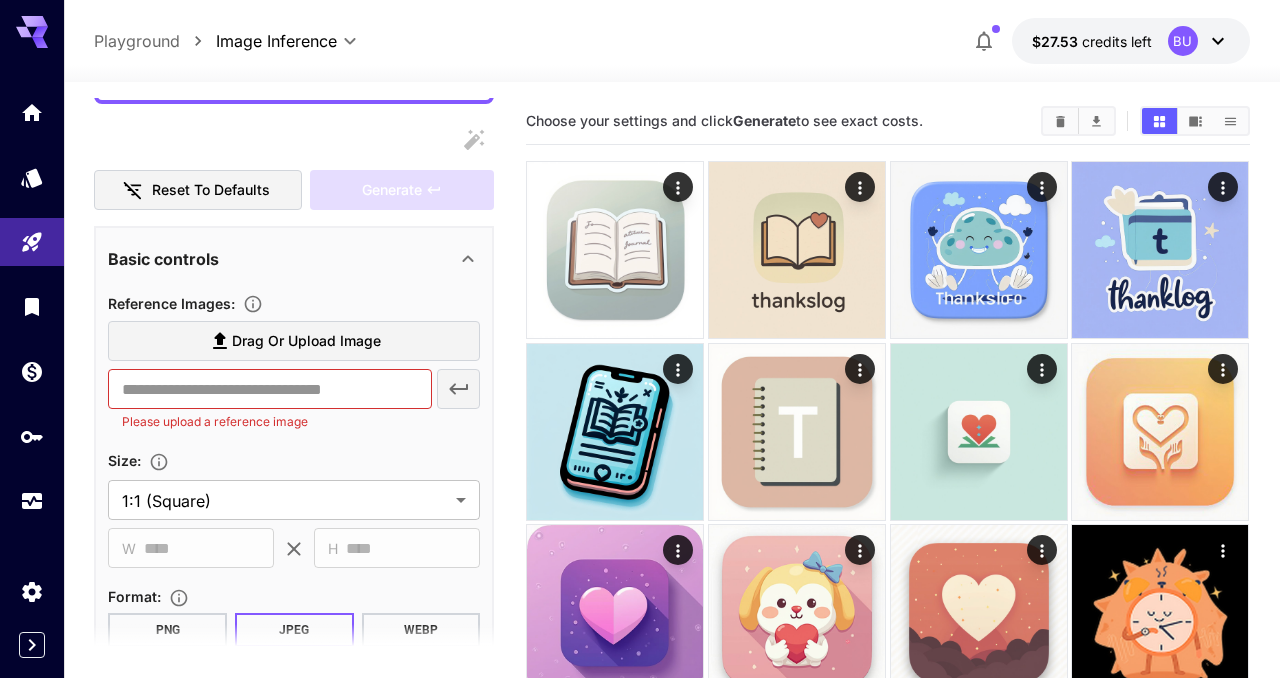 click on "Drag or upload image" at bounding box center (306, 341) 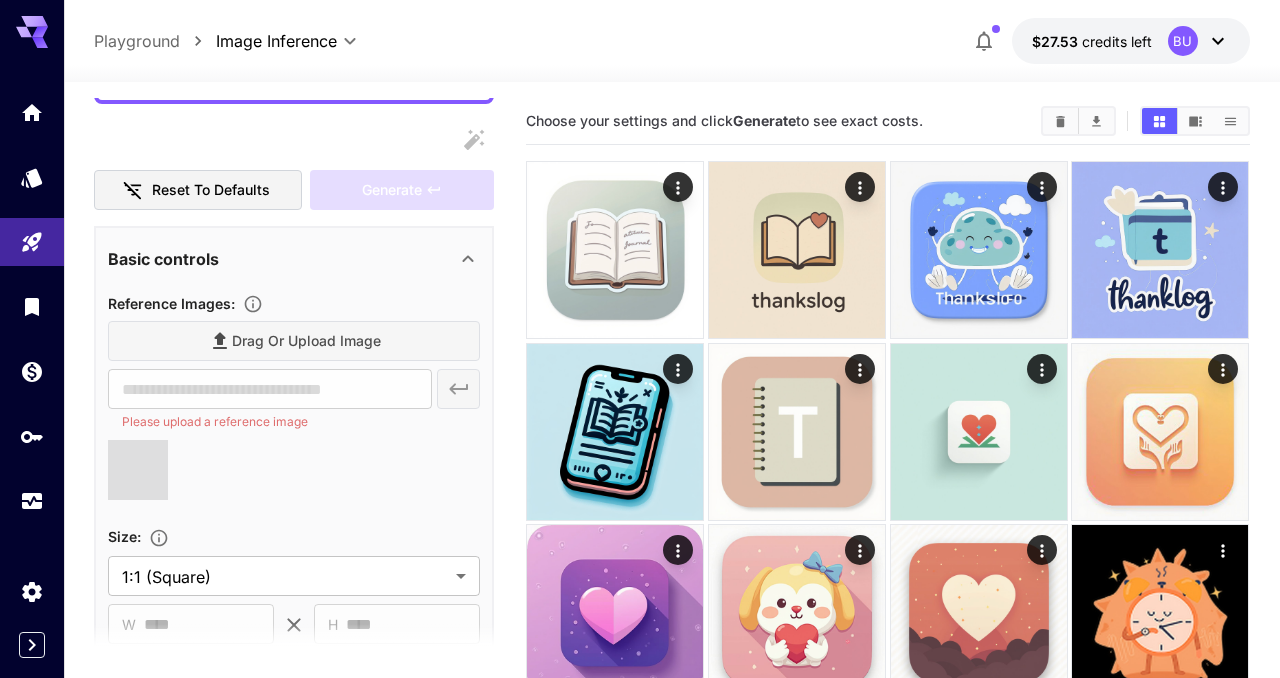 type on "**********" 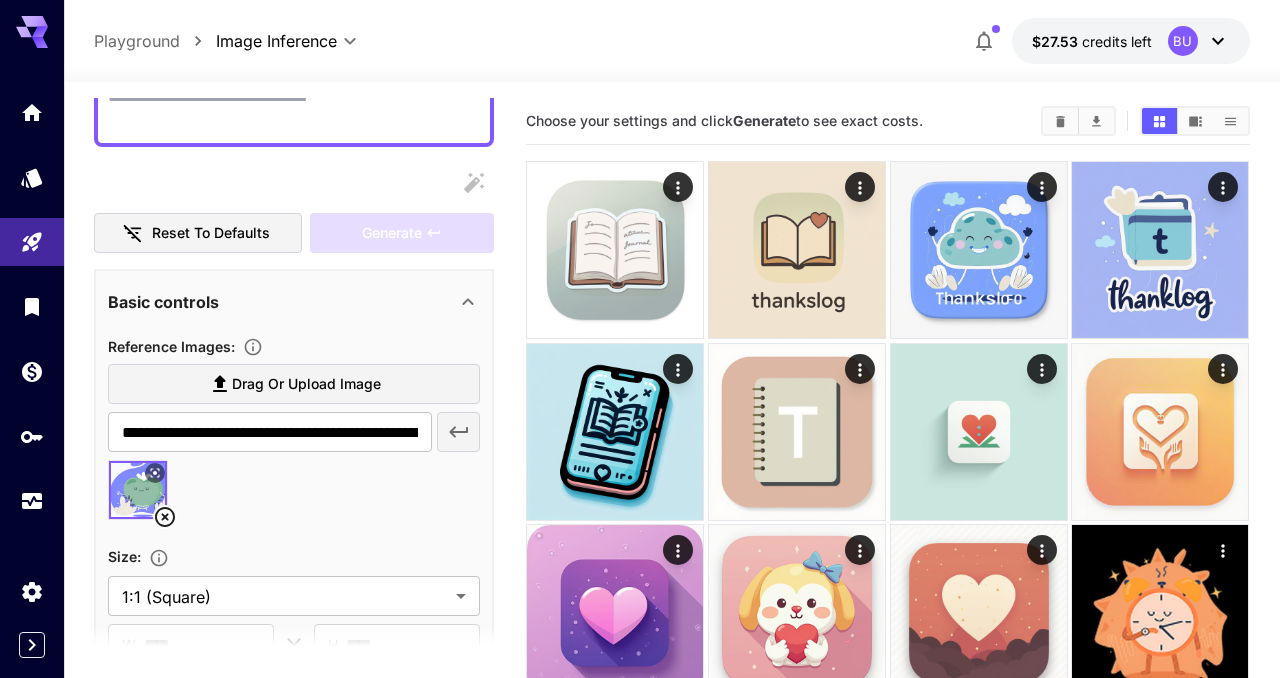 scroll, scrollTop: 0, scrollLeft: 0, axis: both 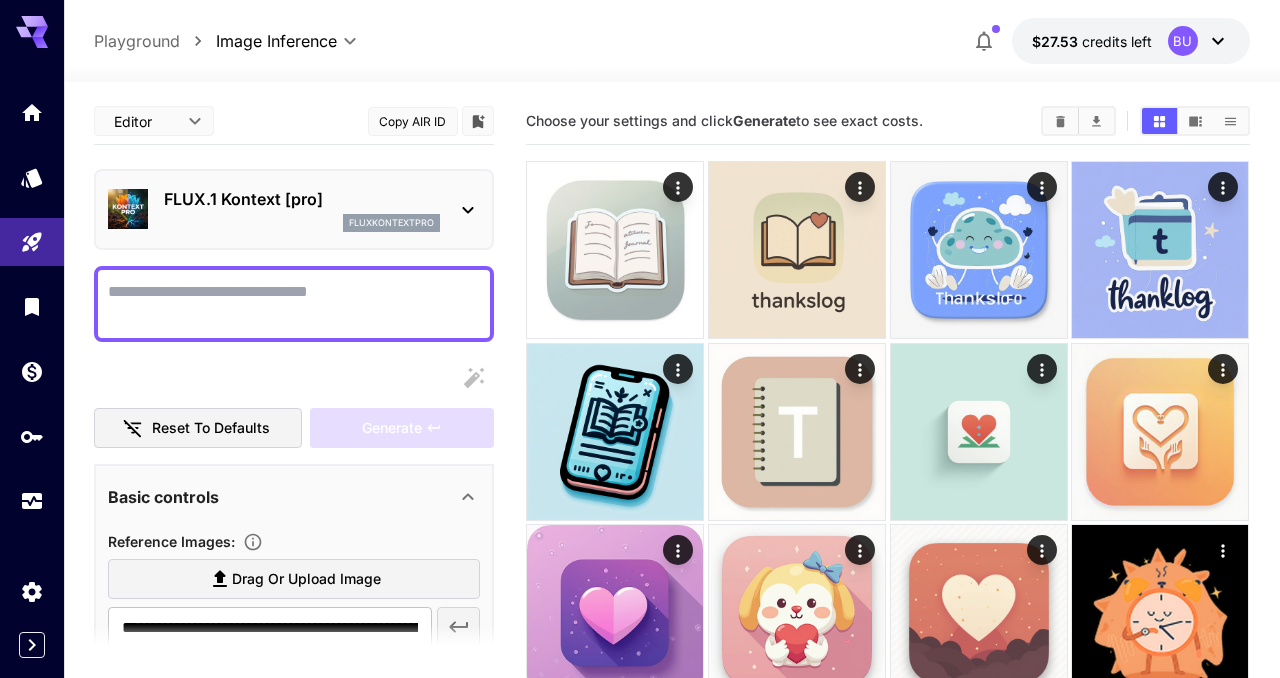 click on "Display cost in response" at bounding box center [294, 304] 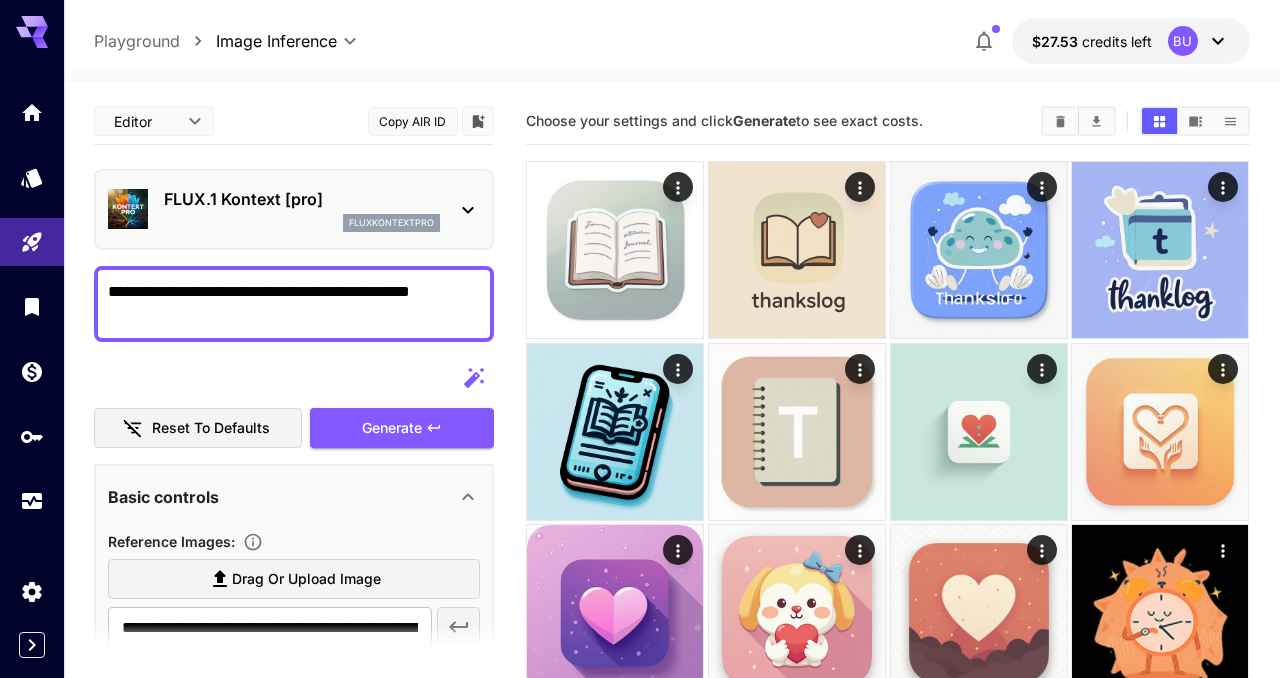 drag, startPoint x: 475, startPoint y: 294, endPoint x: 383, endPoint y: 299, distance: 92.13577 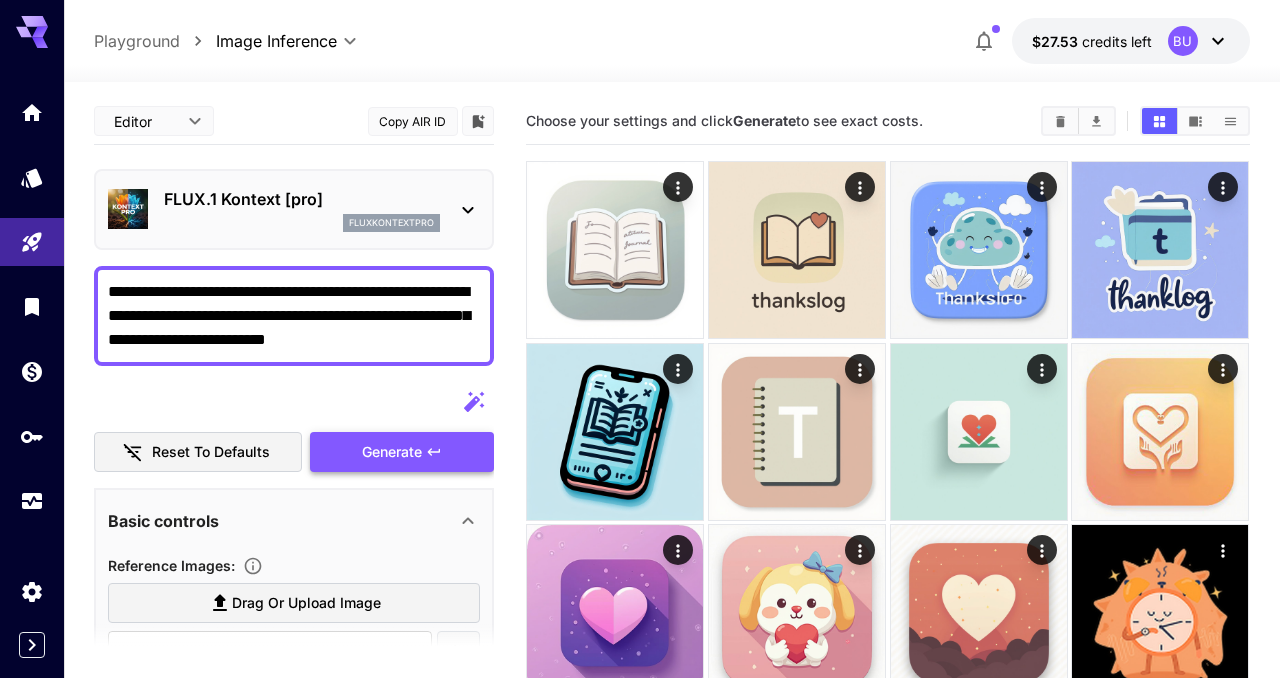 type on "**********" 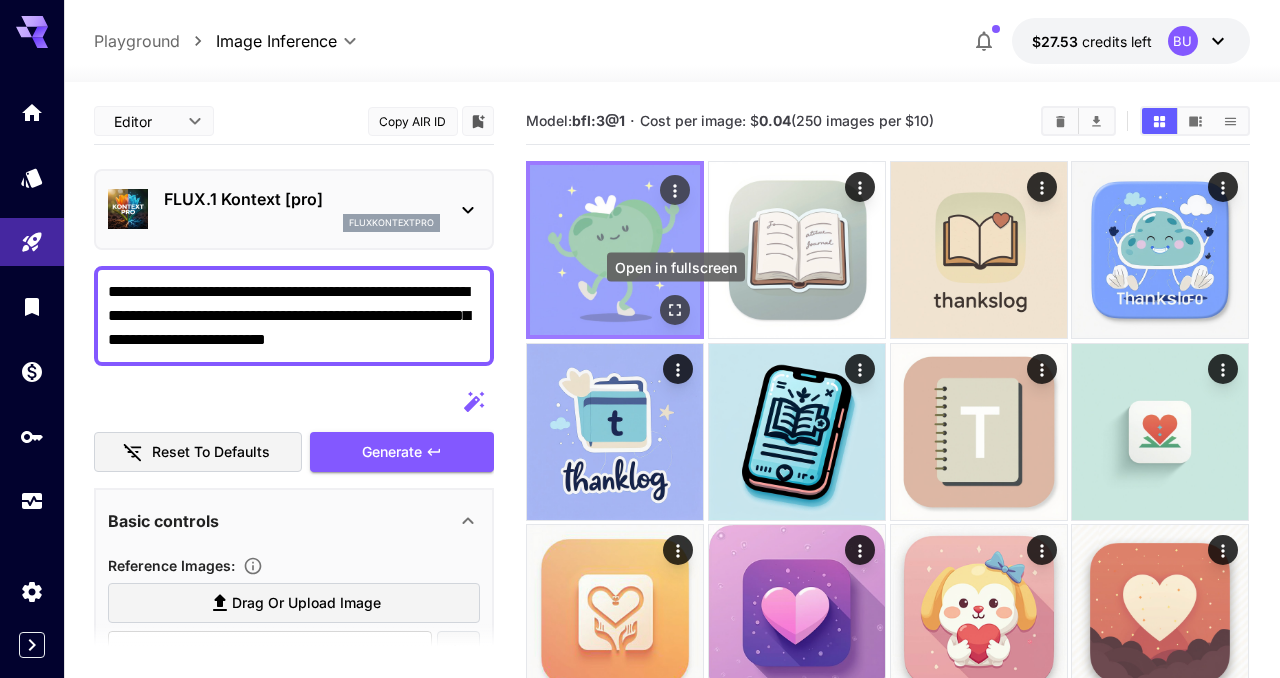 click 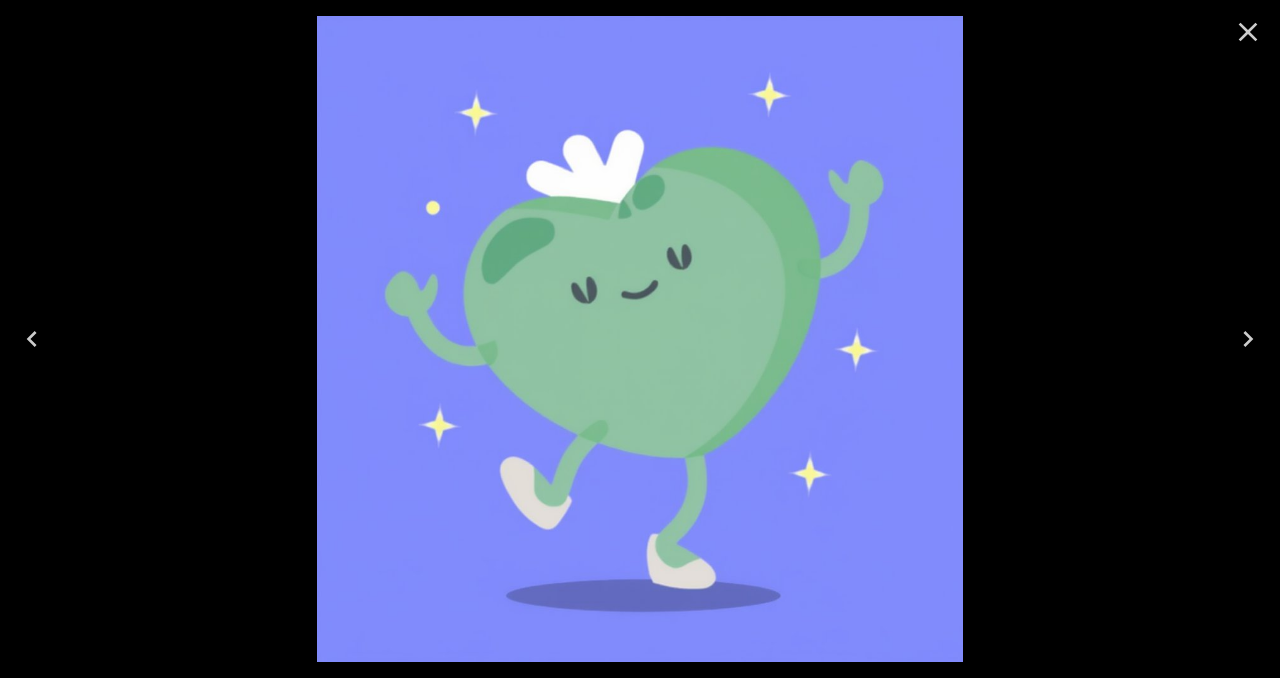 click 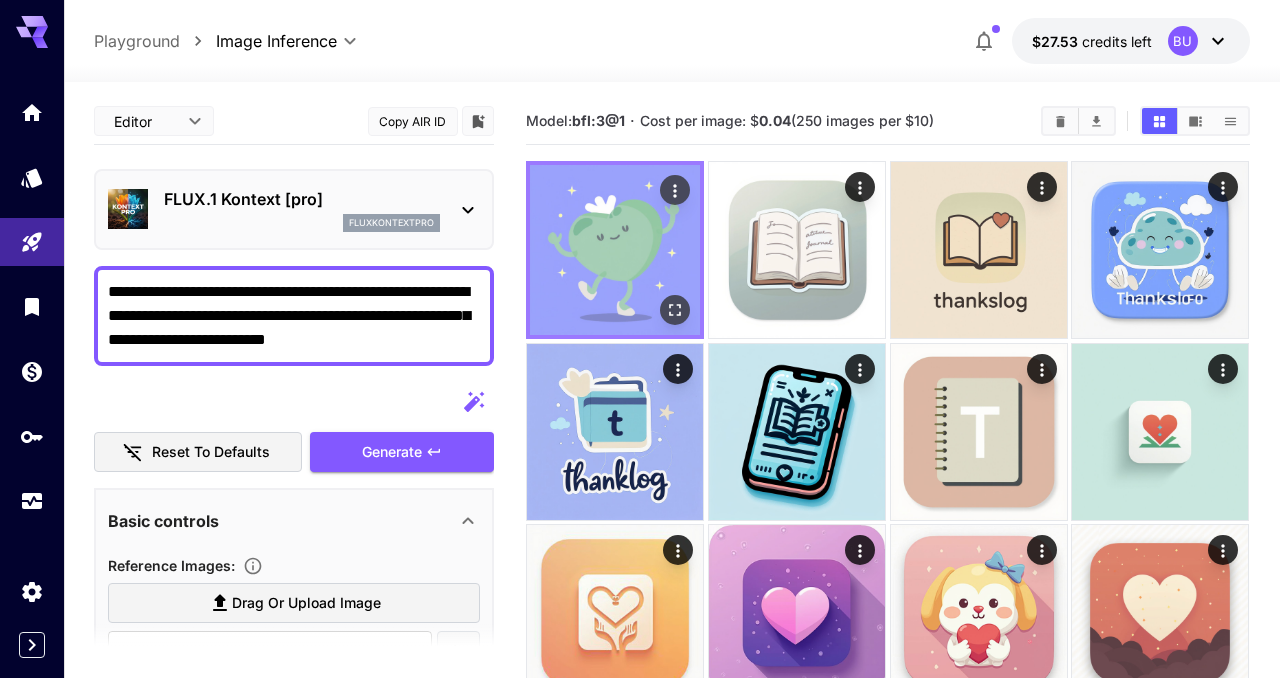 click 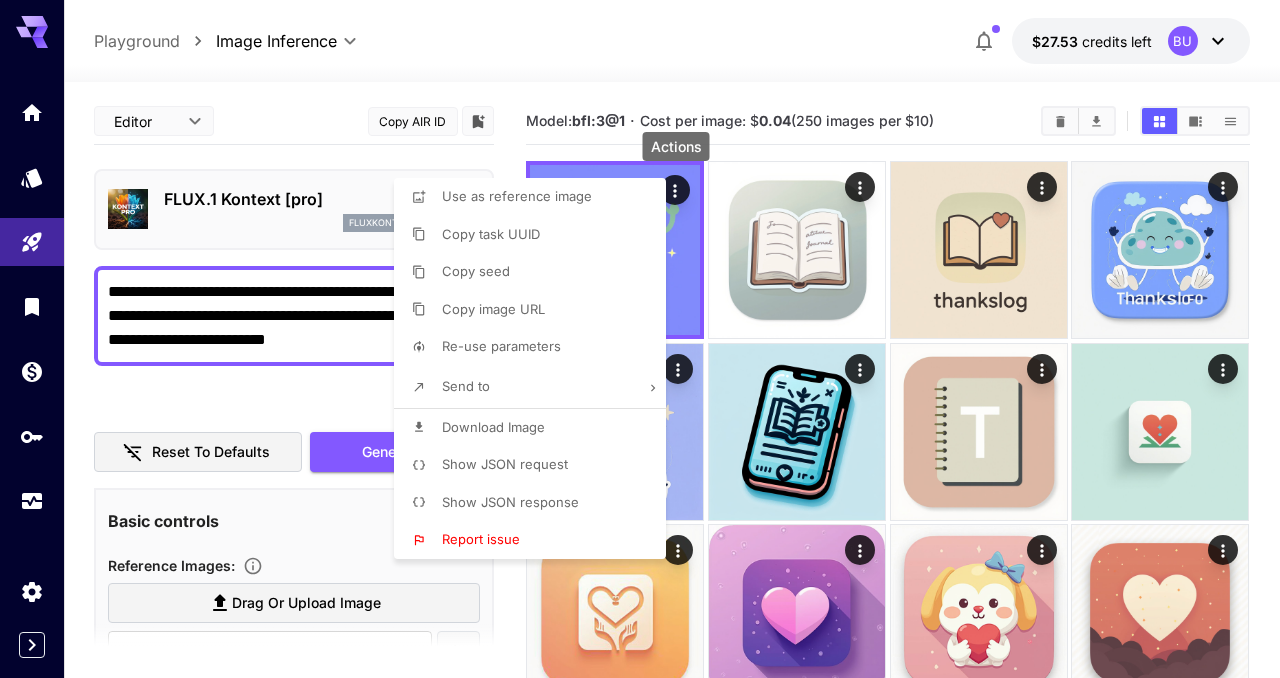 click on "Send to" at bounding box center (536, 387) 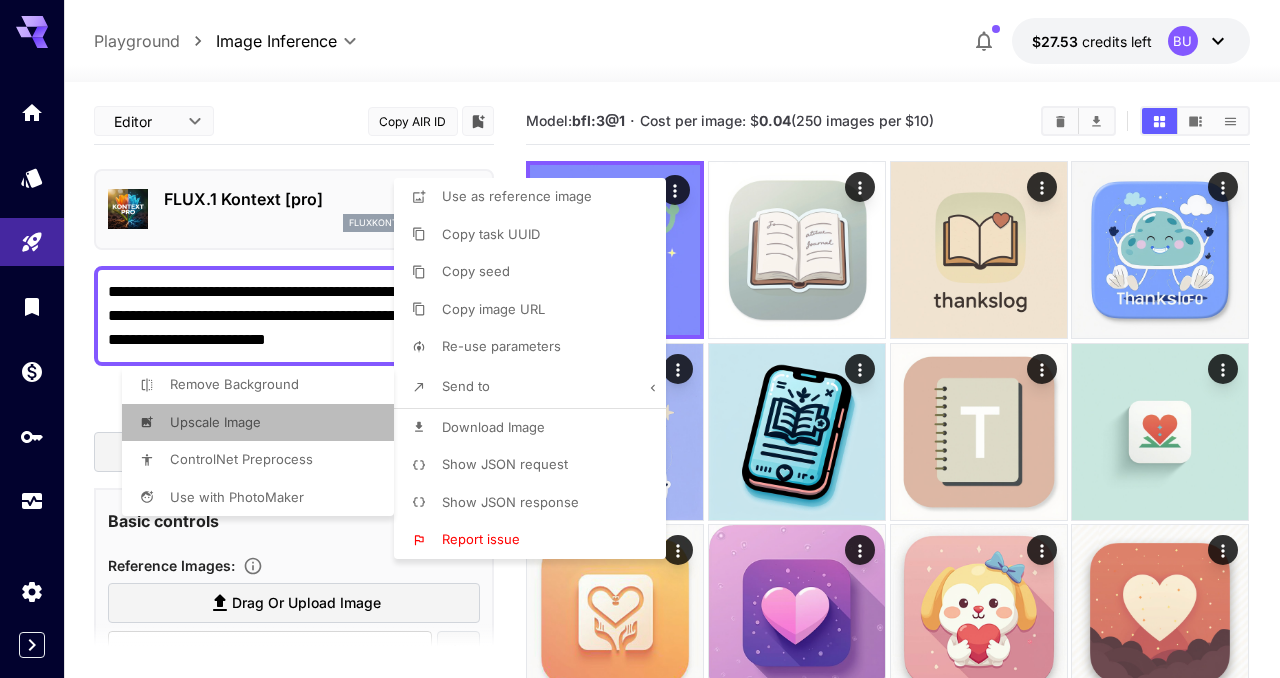 click on "Upscale Image" at bounding box center (536, 235) 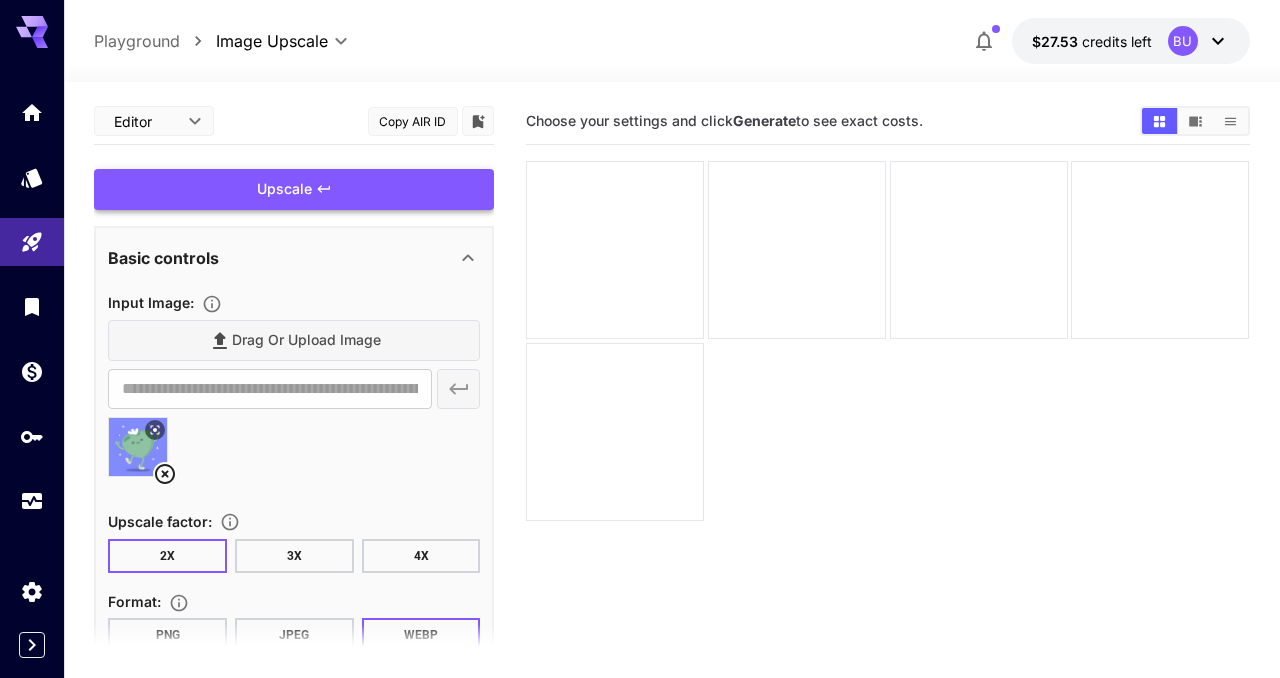 click on "Upscale" at bounding box center [294, 189] 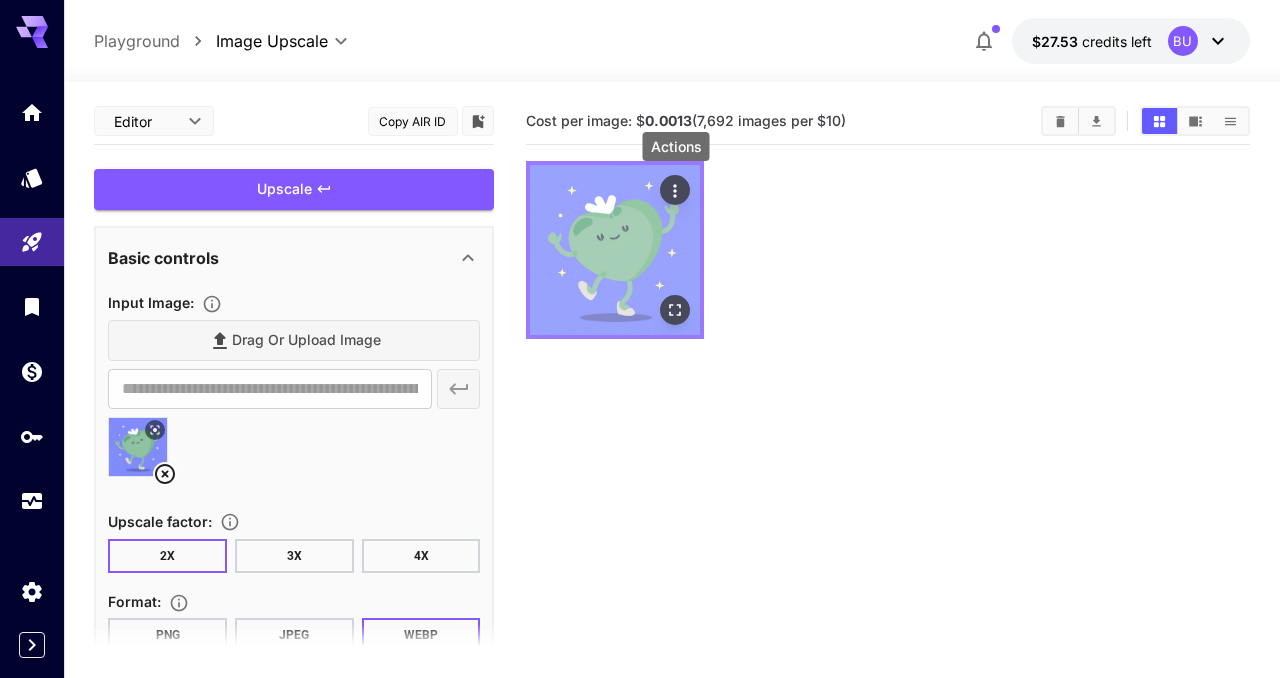 click 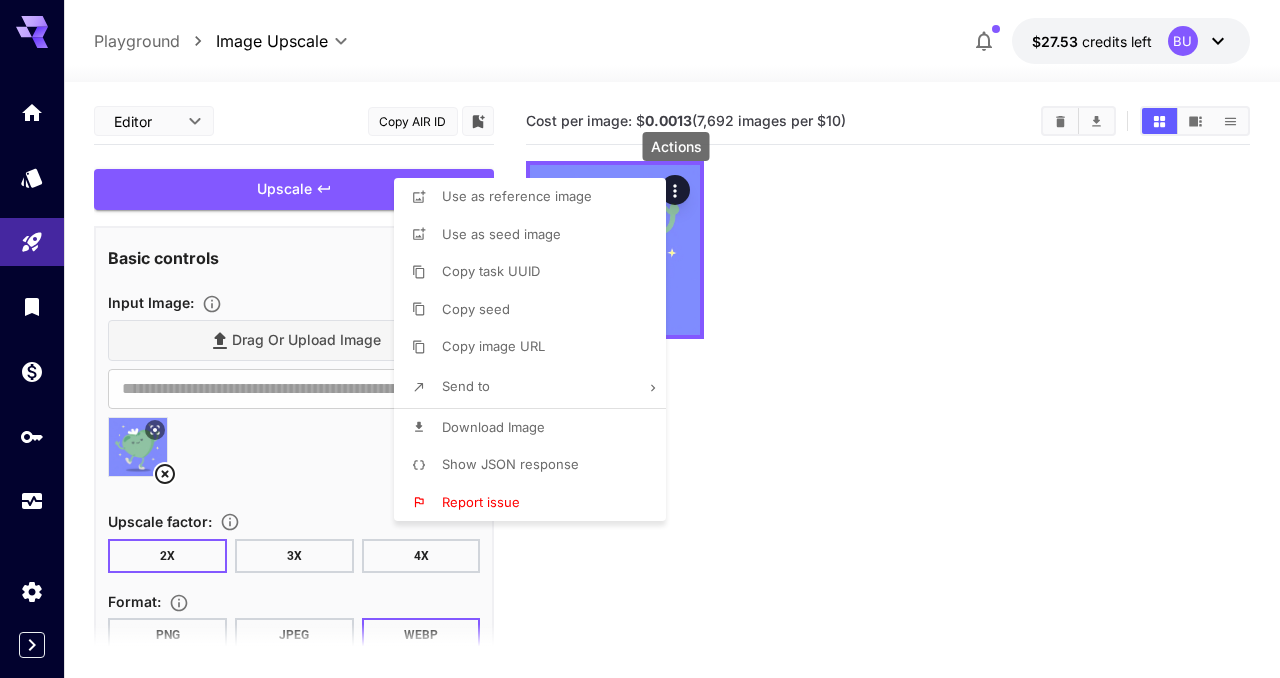 click on "Download Image" at bounding box center [536, 428] 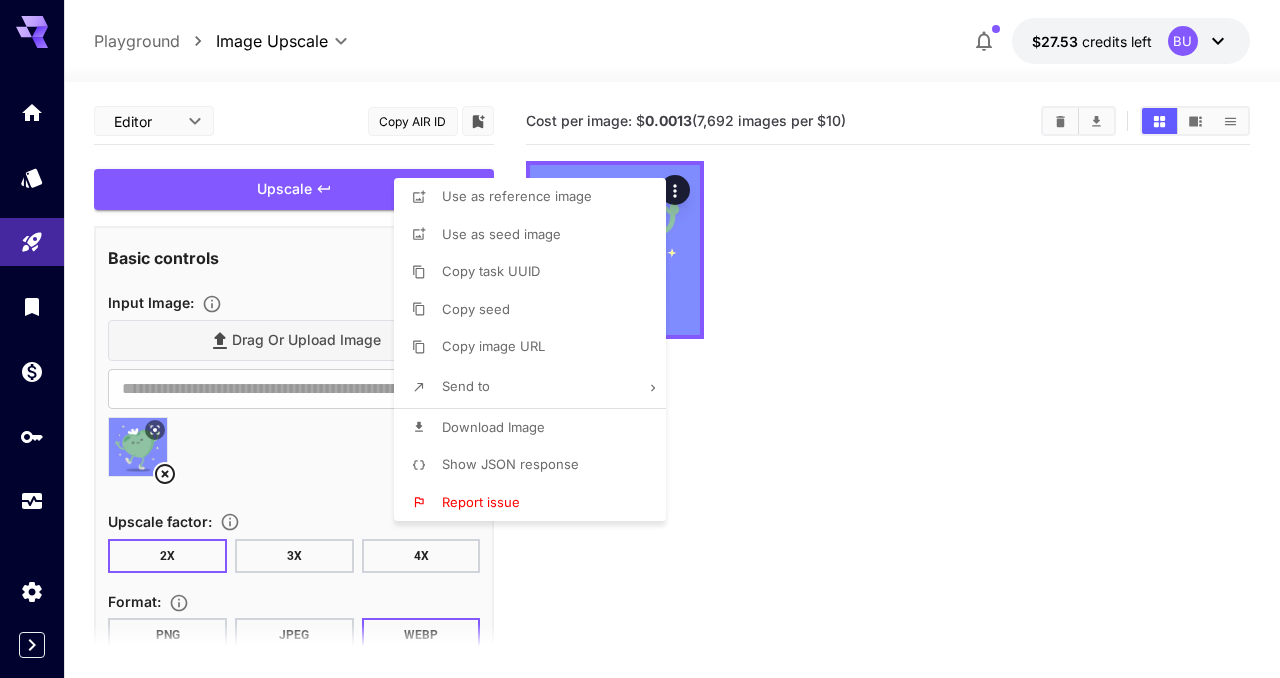 click at bounding box center (640, 339) 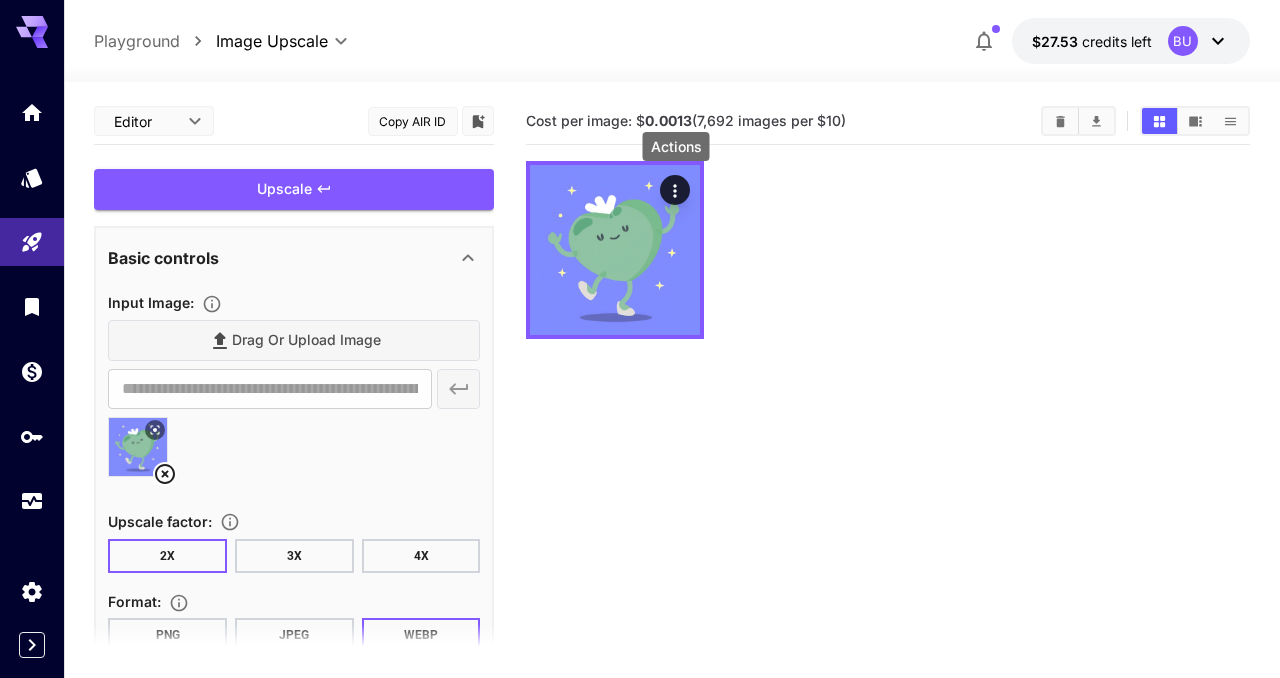click at bounding box center (294, 649) 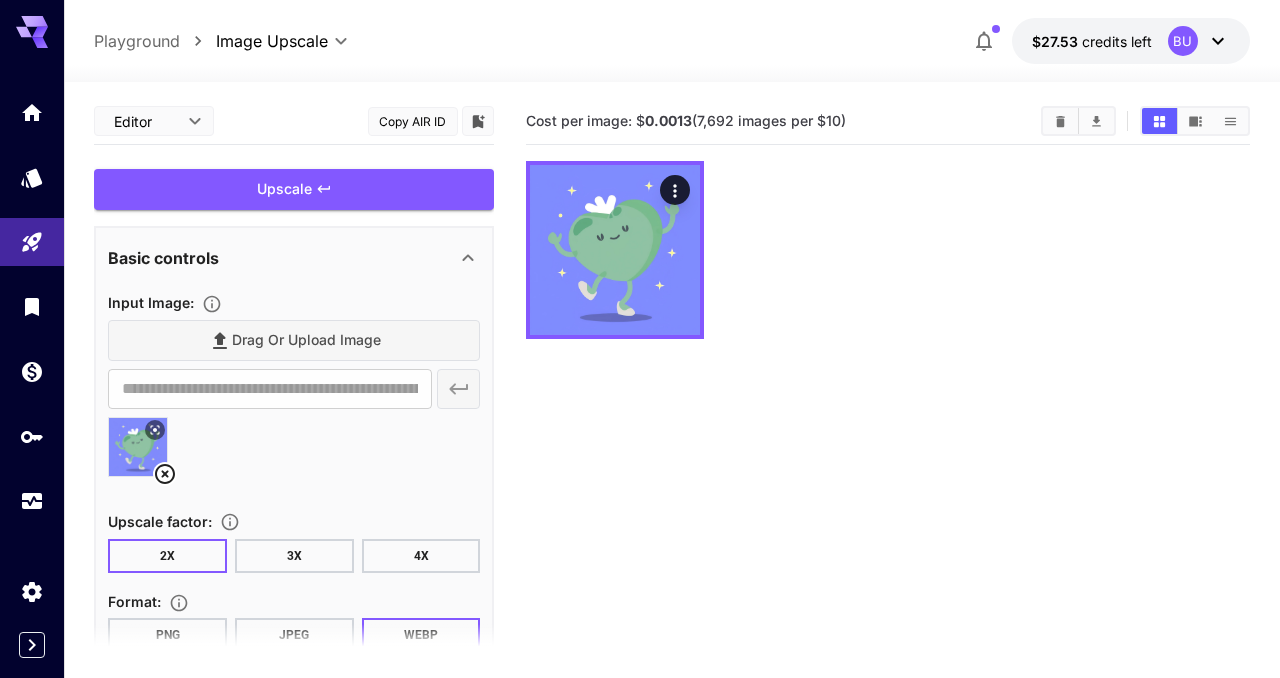 click at bounding box center (294, 649) 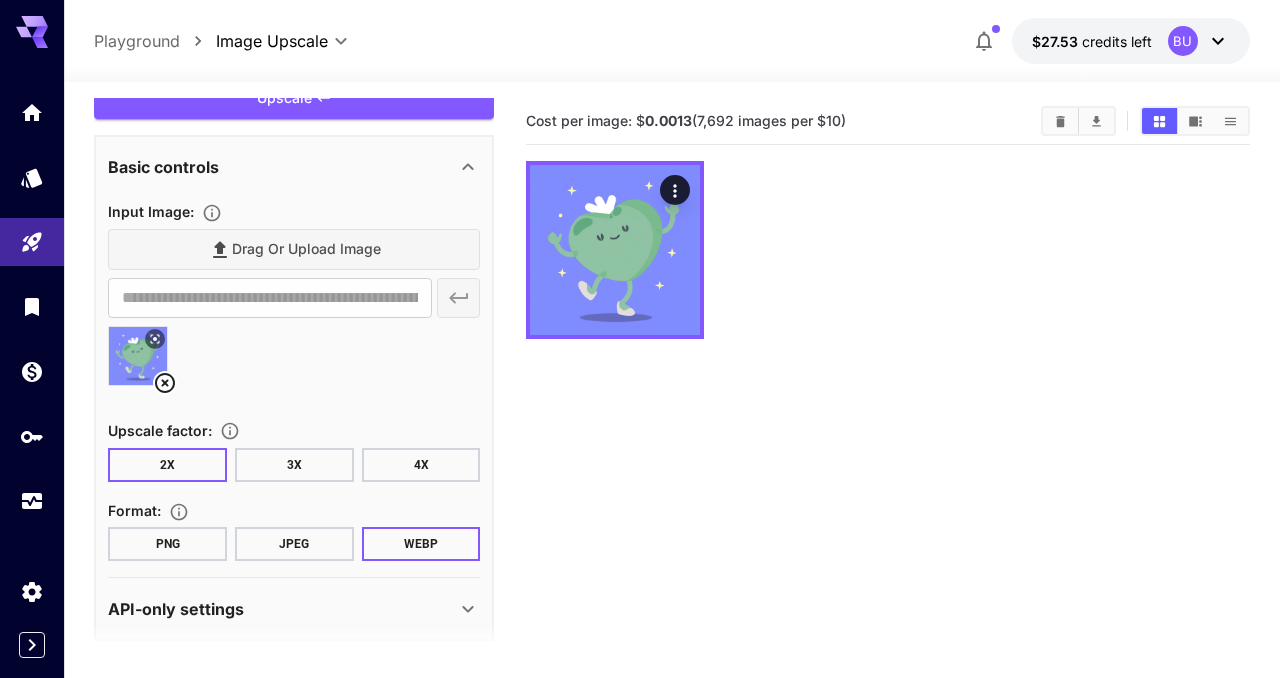 scroll, scrollTop: 105, scrollLeft: 0, axis: vertical 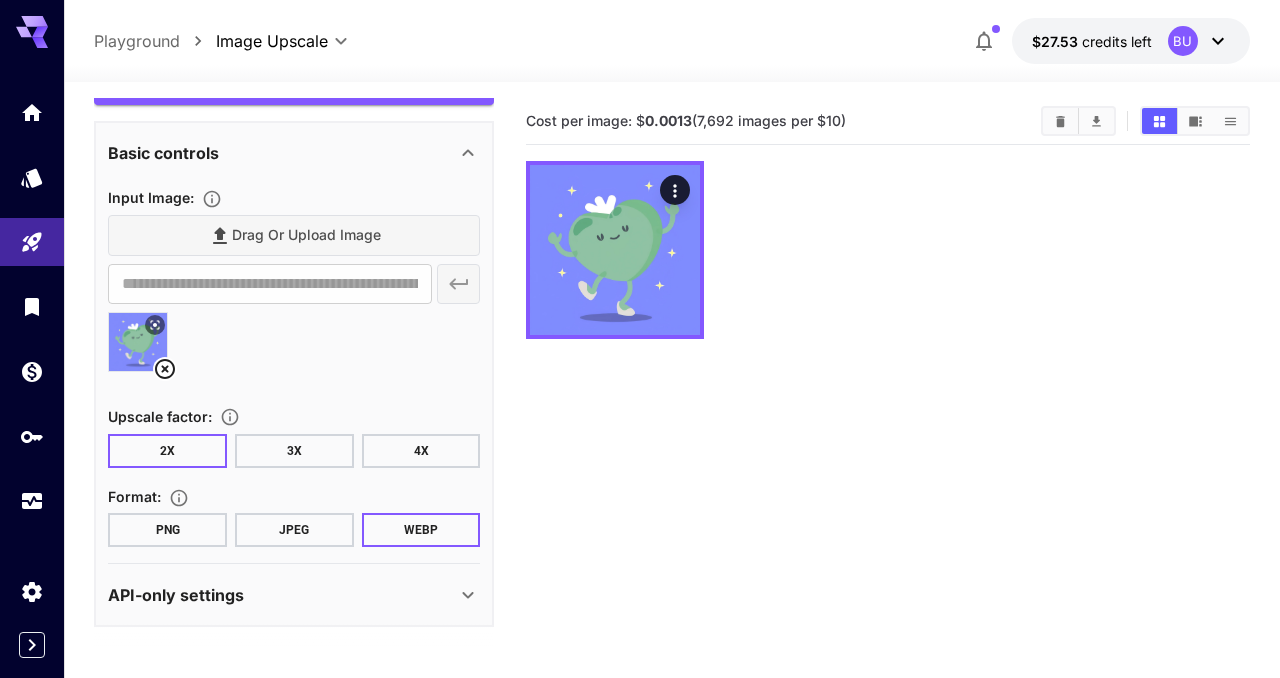click on "PNG" at bounding box center [167, 530] 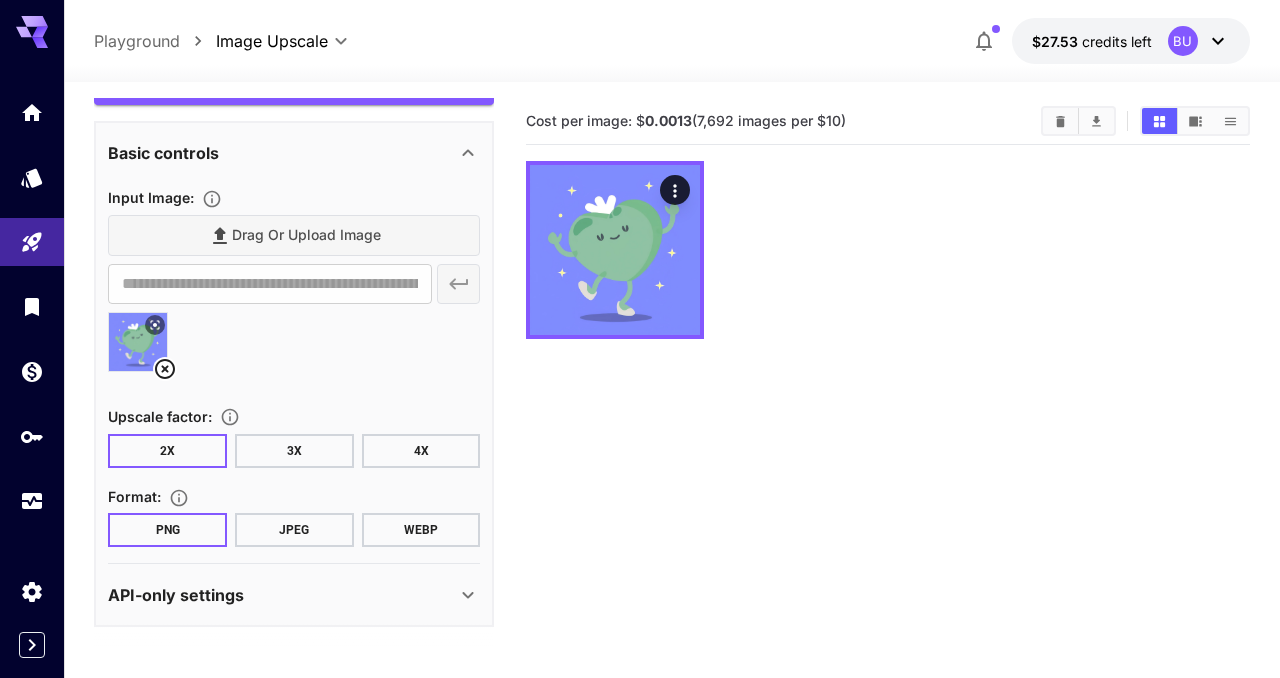 scroll, scrollTop: 0, scrollLeft: 0, axis: both 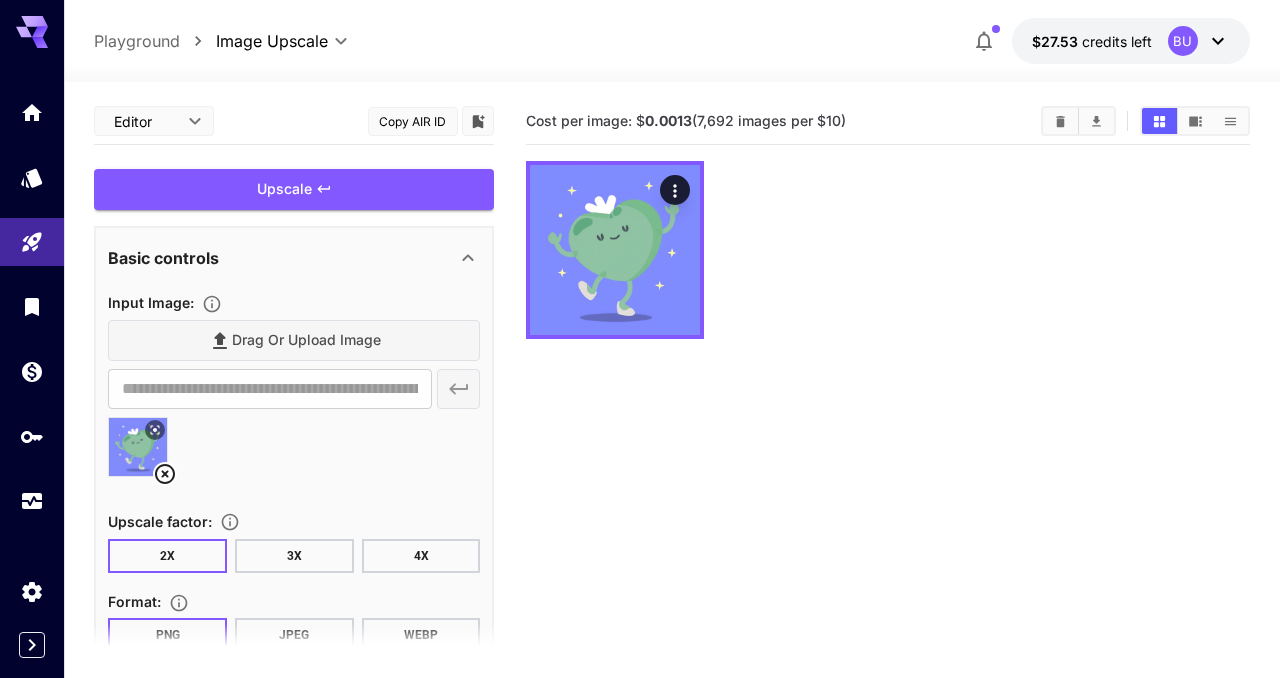 click on "Upscale" at bounding box center [294, 189] 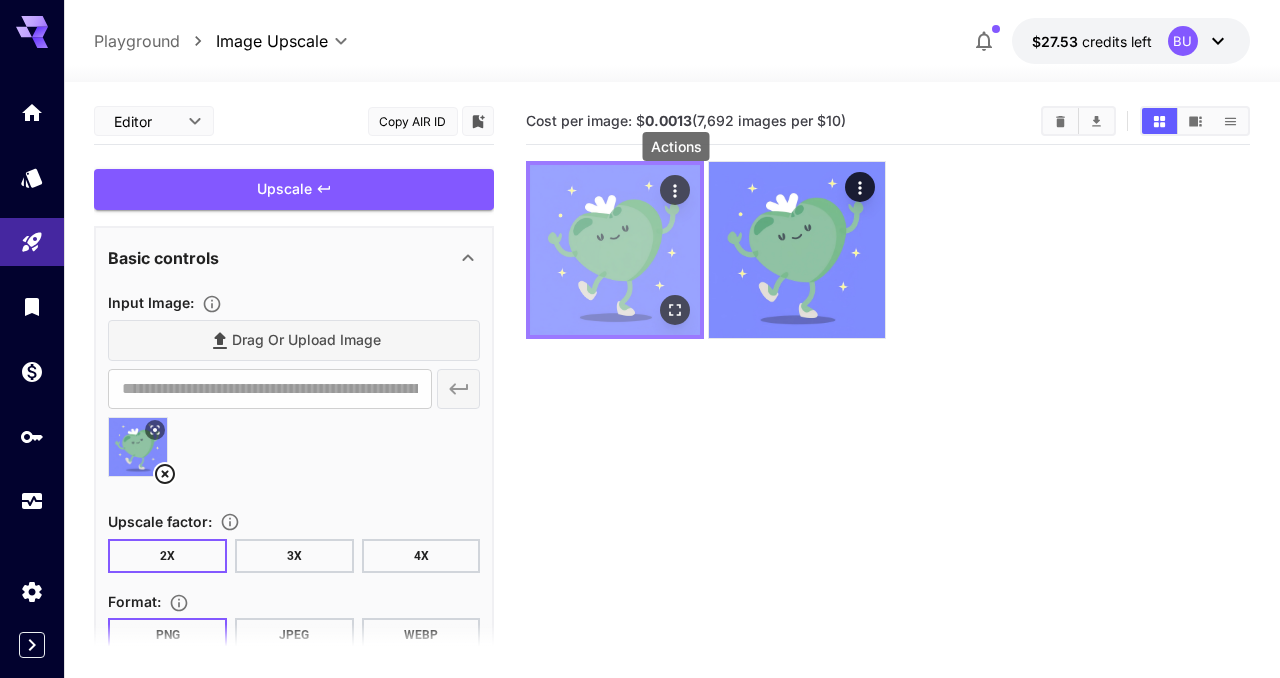 click 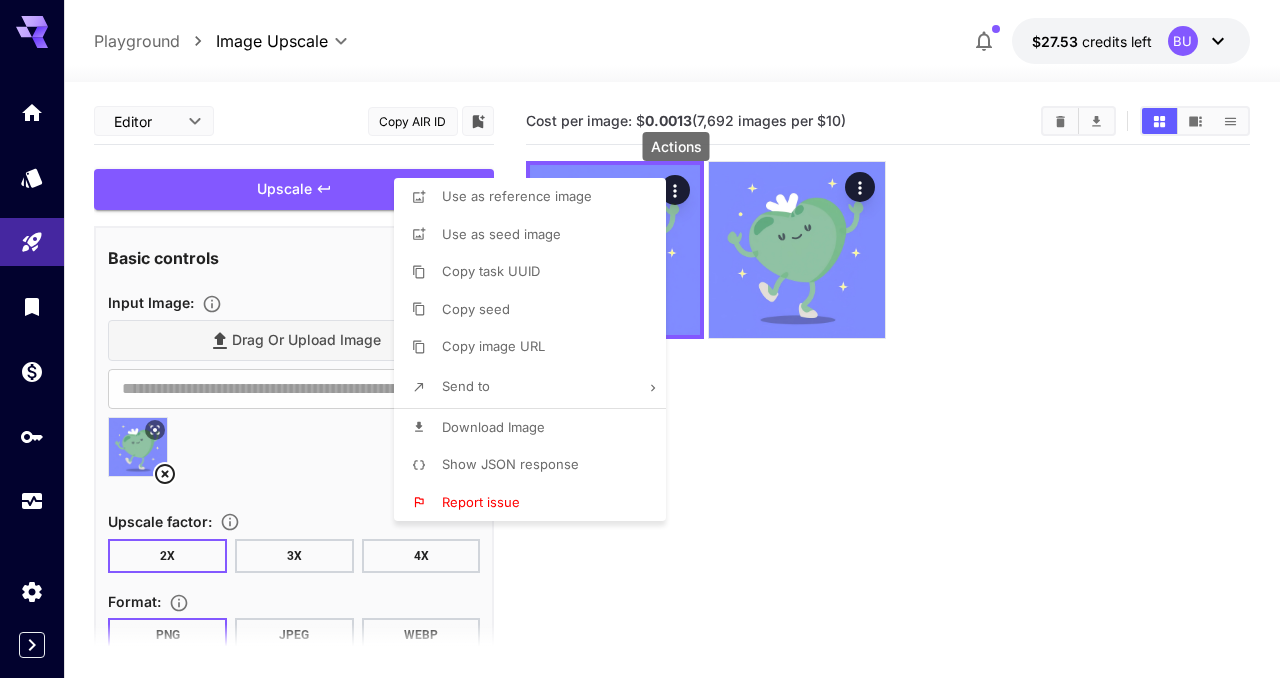 click on "Download Image" at bounding box center [536, 428] 